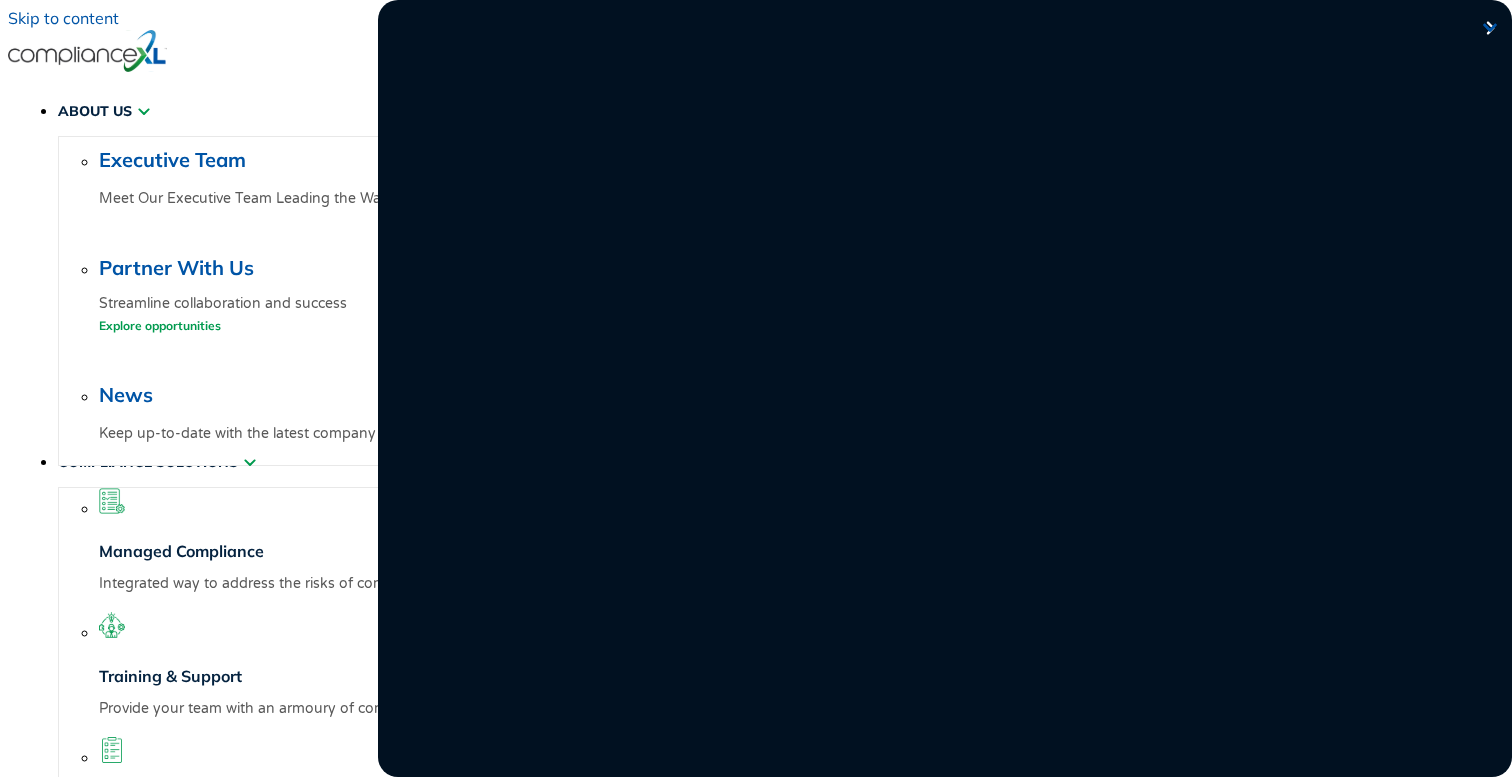 scroll, scrollTop: 0, scrollLeft: 0, axis: both 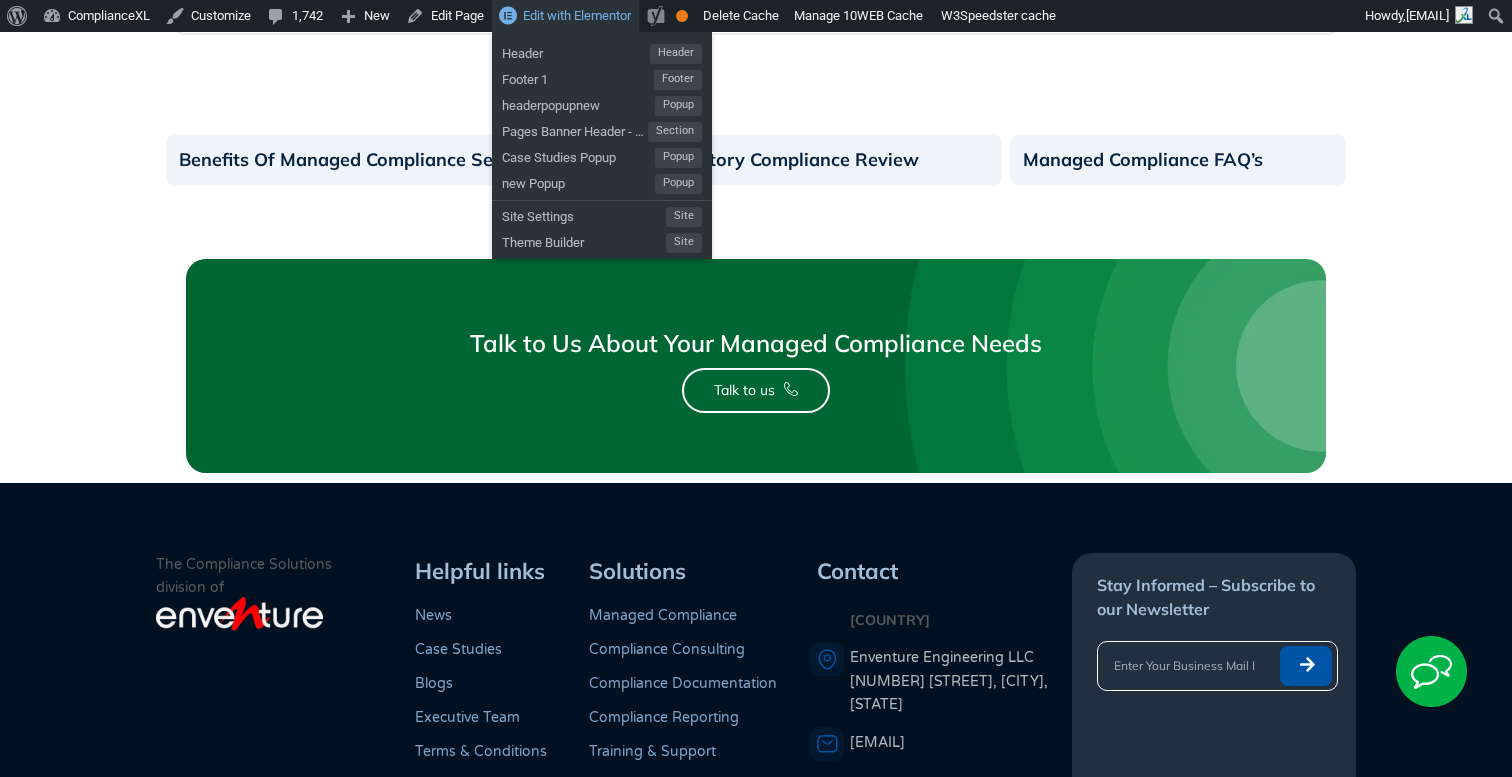 click on "Edit with Elementor" at bounding box center [577, 15] 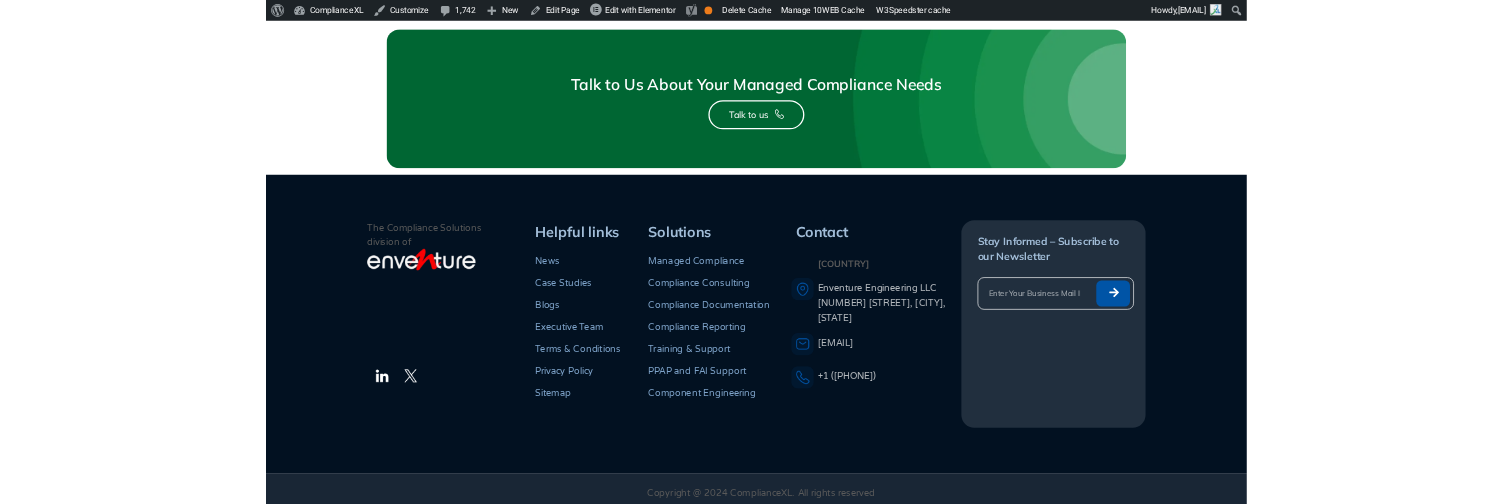 scroll, scrollTop: 2546, scrollLeft: 0, axis: vertical 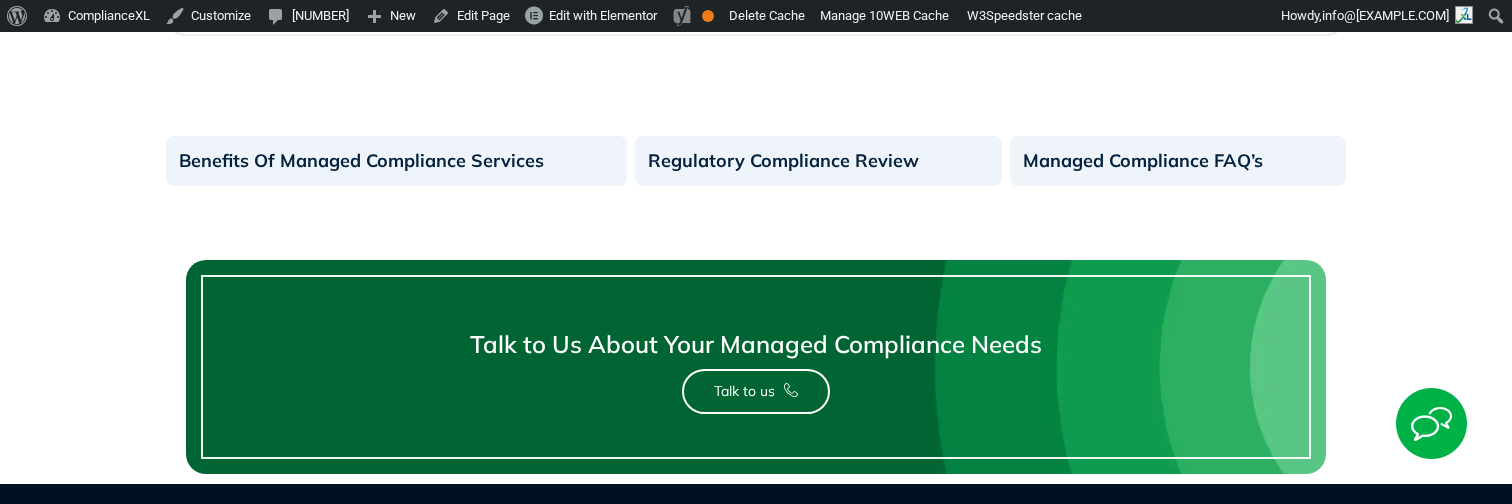 click on "Talk to Us About Your Managed Compliance Needs" at bounding box center [756, 344] 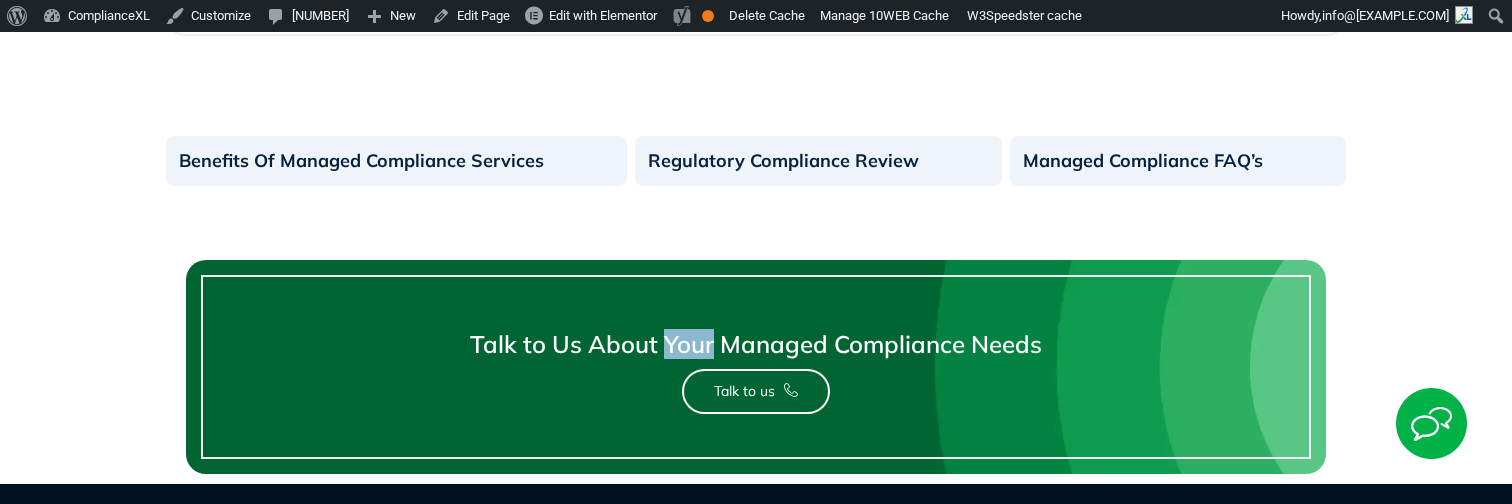 click on "Talk to Us About Your Managed Compliance Needs" at bounding box center (756, 344) 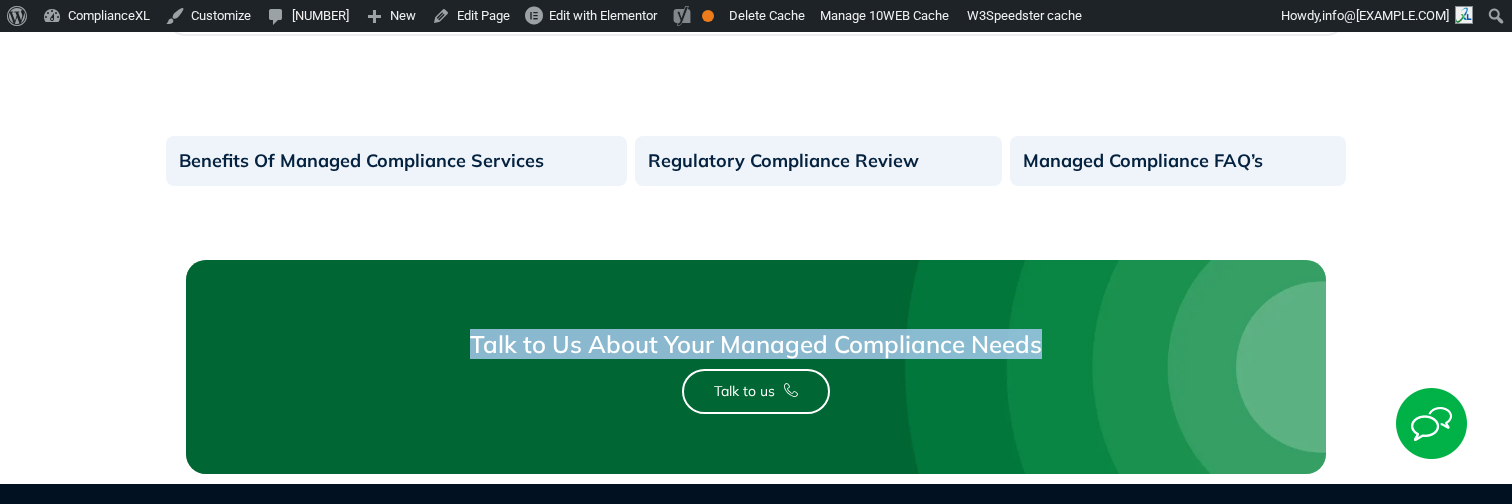 copy on "Talk to Us About Your Managed Compliance Needs" 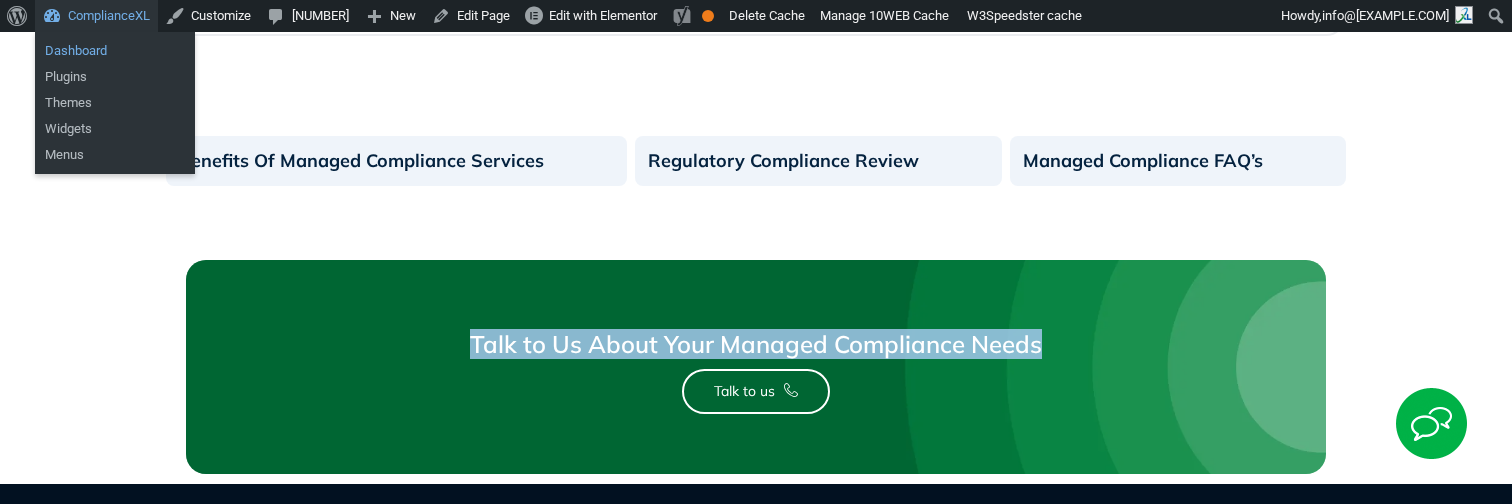 click on "Dashboard" at bounding box center (115, 51) 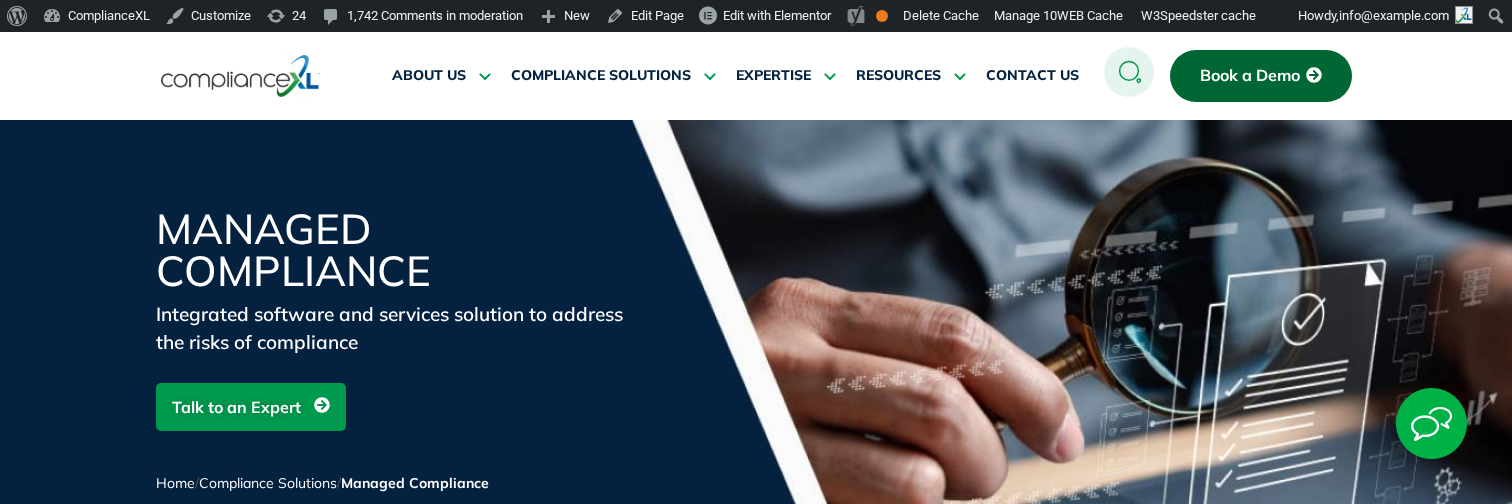 scroll, scrollTop: 3194, scrollLeft: 0, axis: vertical 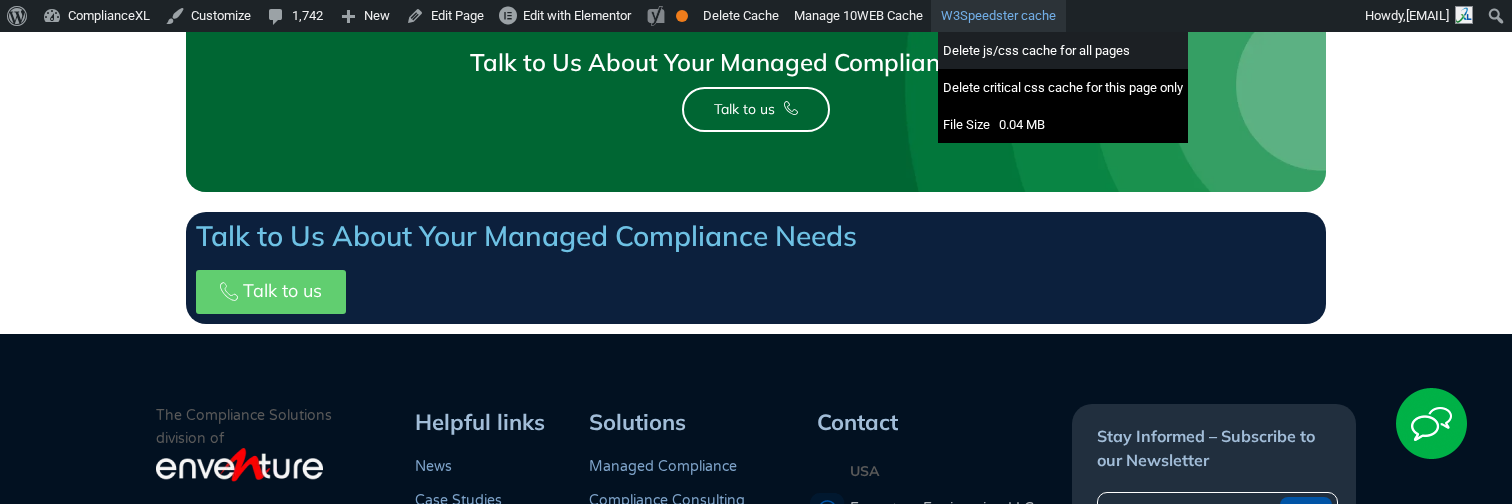 click on "Delete js/css cache for all pages" at bounding box center (1063, 50) 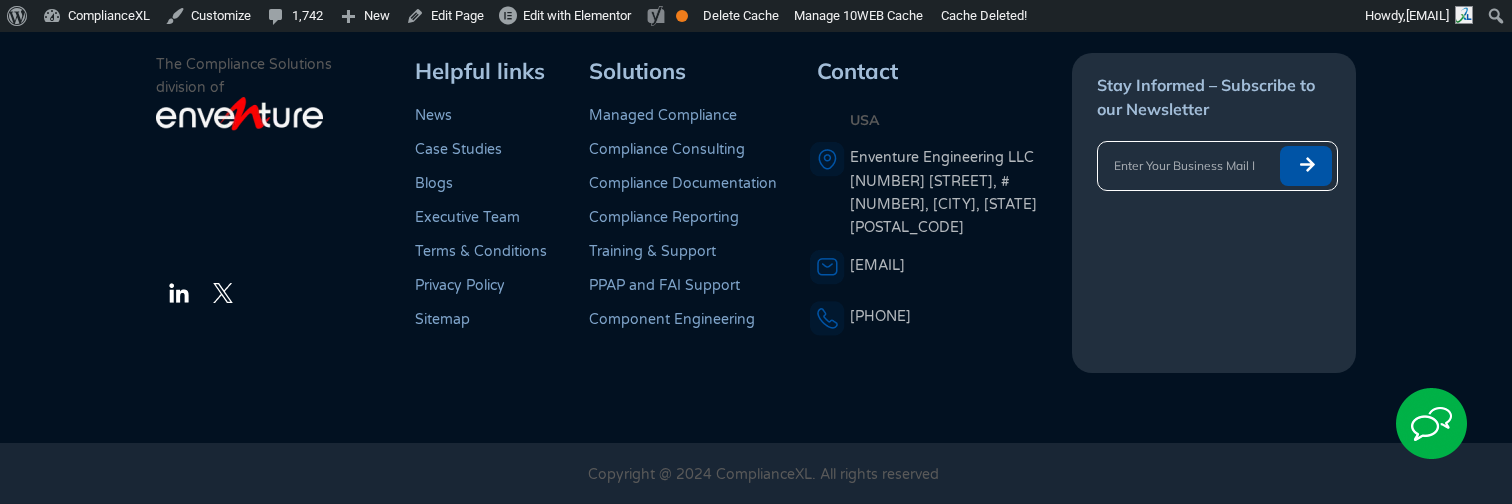 scroll, scrollTop: 2861, scrollLeft: 0, axis: vertical 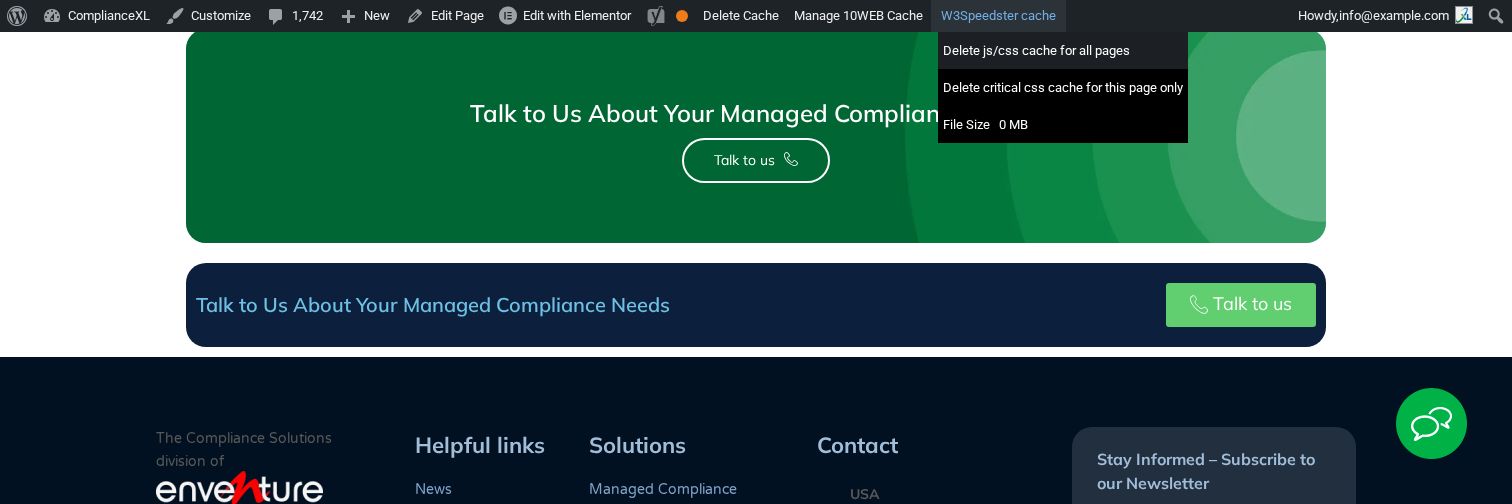 click on "Delete js/css cache for all pages" at bounding box center [1063, 50] 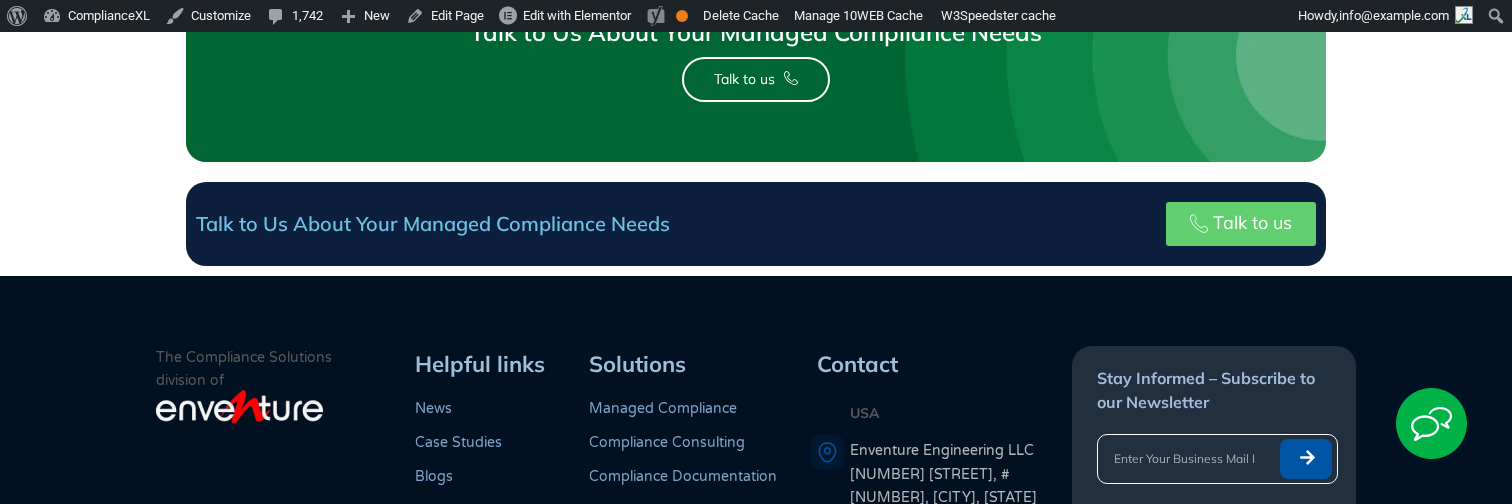 scroll, scrollTop: 2758, scrollLeft: 0, axis: vertical 